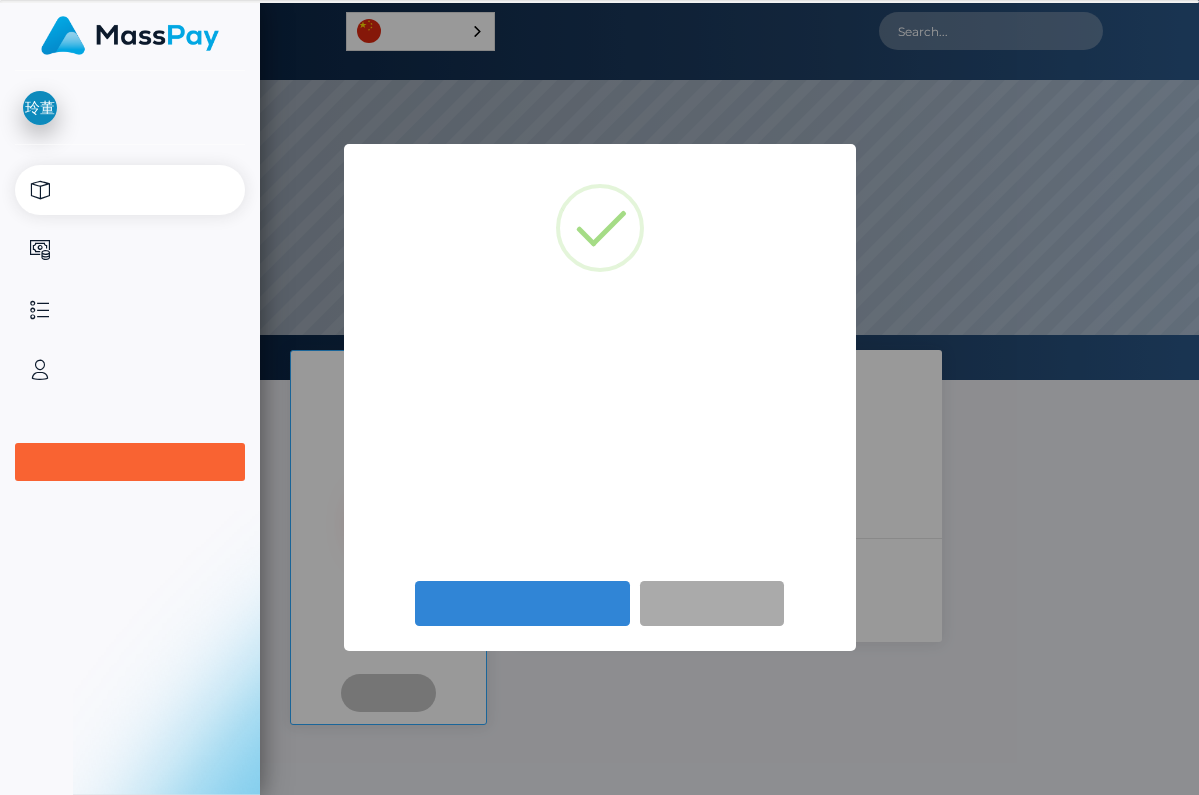 scroll, scrollTop: 0, scrollLeft: 0, axis: both 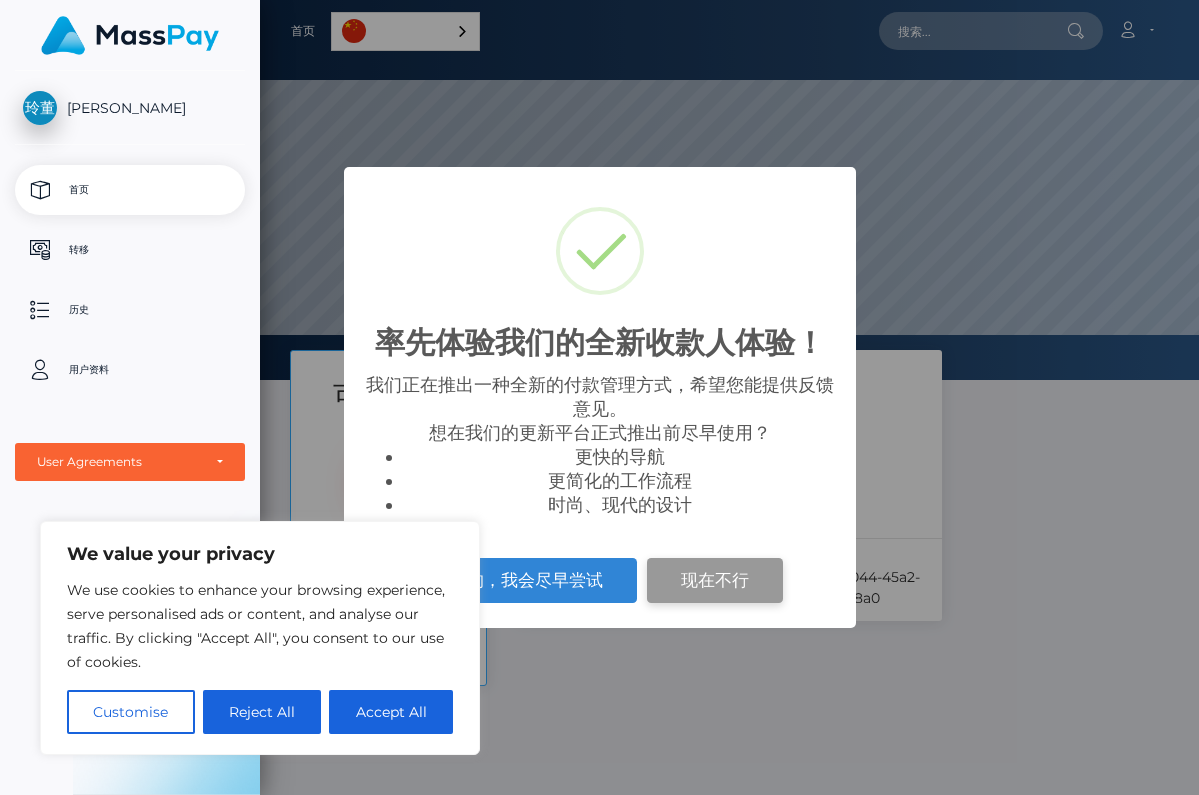 click on "现在不行" at bounding box center (715, 580) 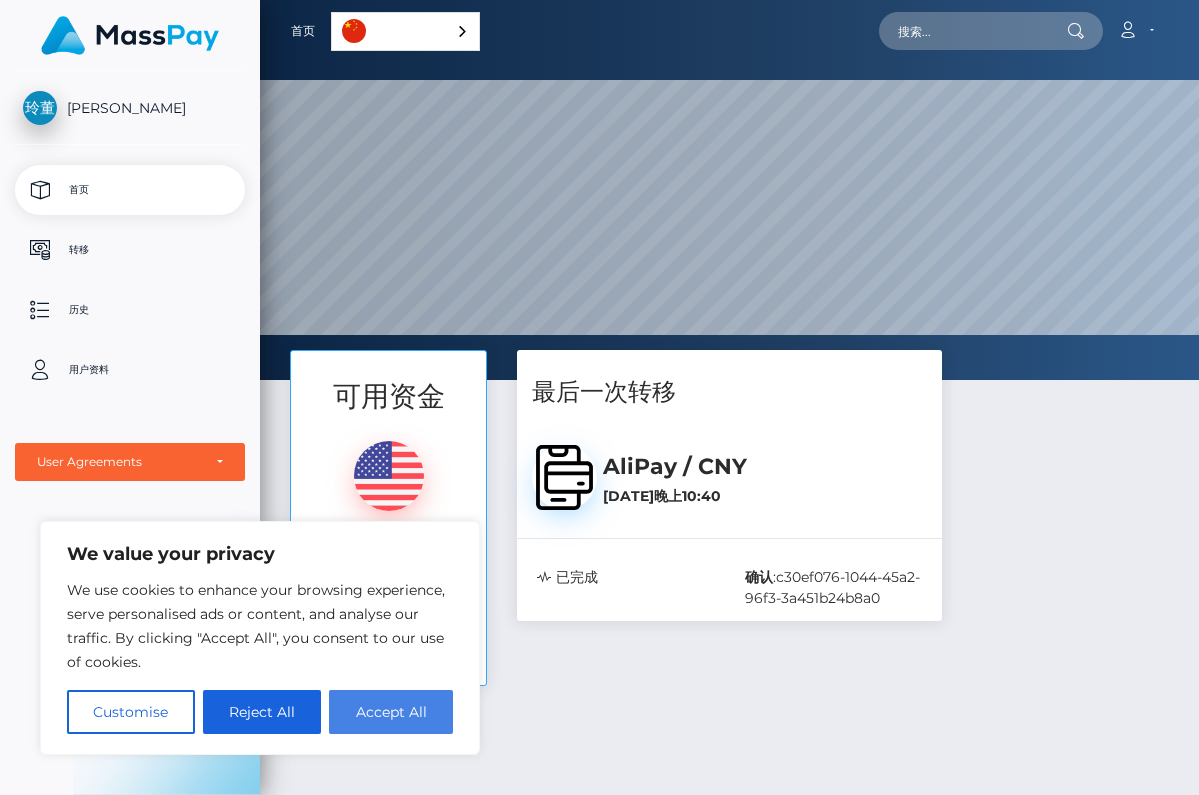 click on "Accept All" at bounding box center (391, 712) 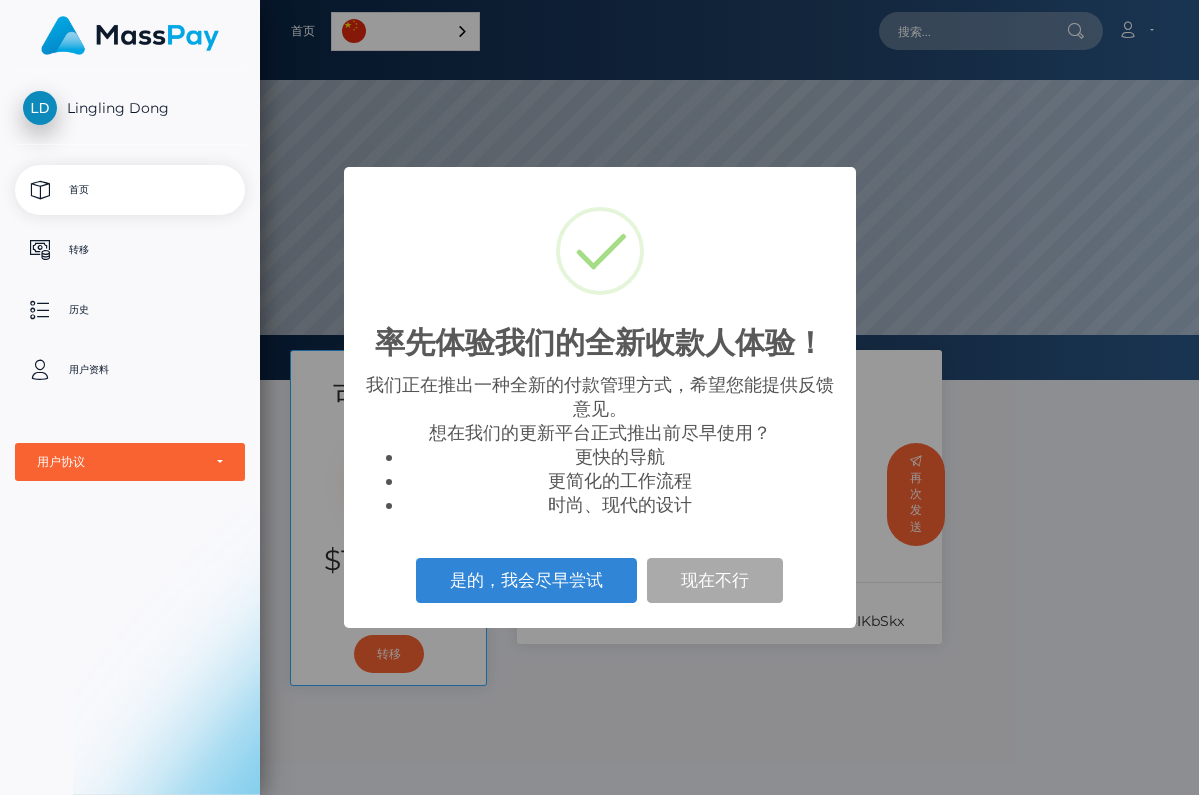 scroll, scrollTop: 0, scrollLeft: 0, axis: both 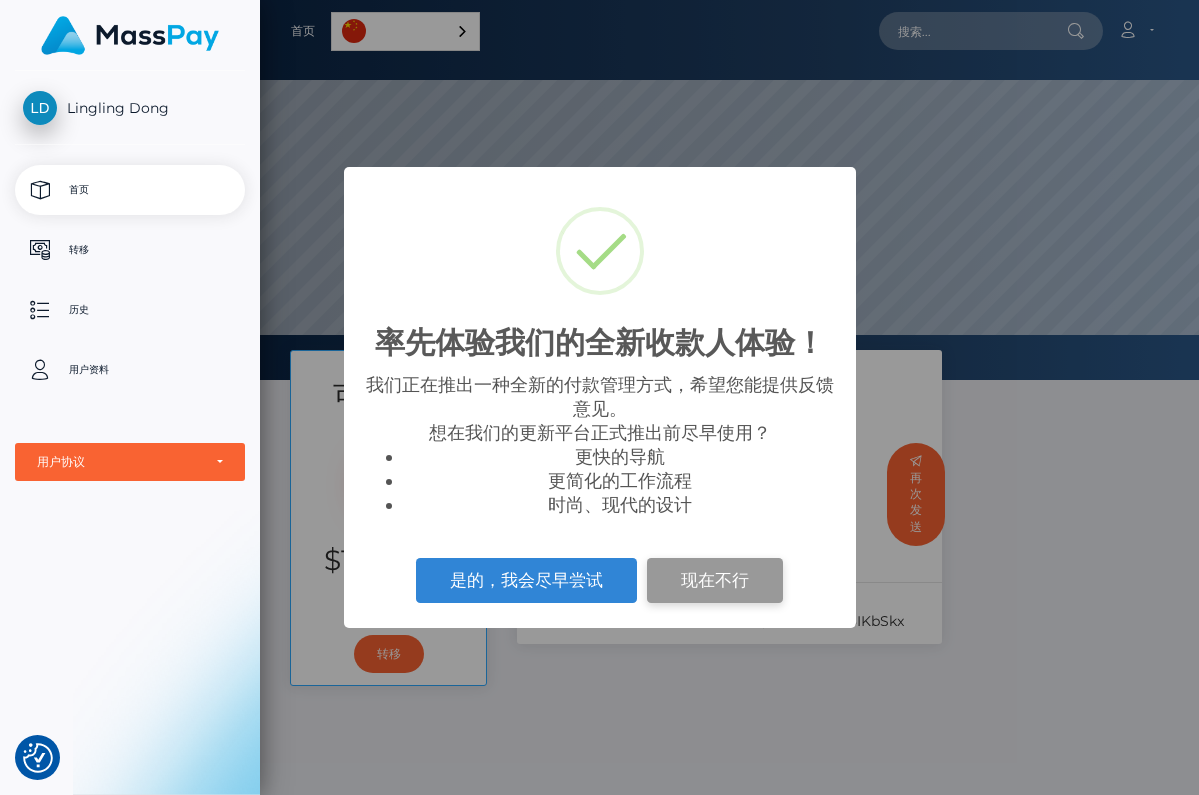 click on "现在不行" at bounding box center [715, 580] 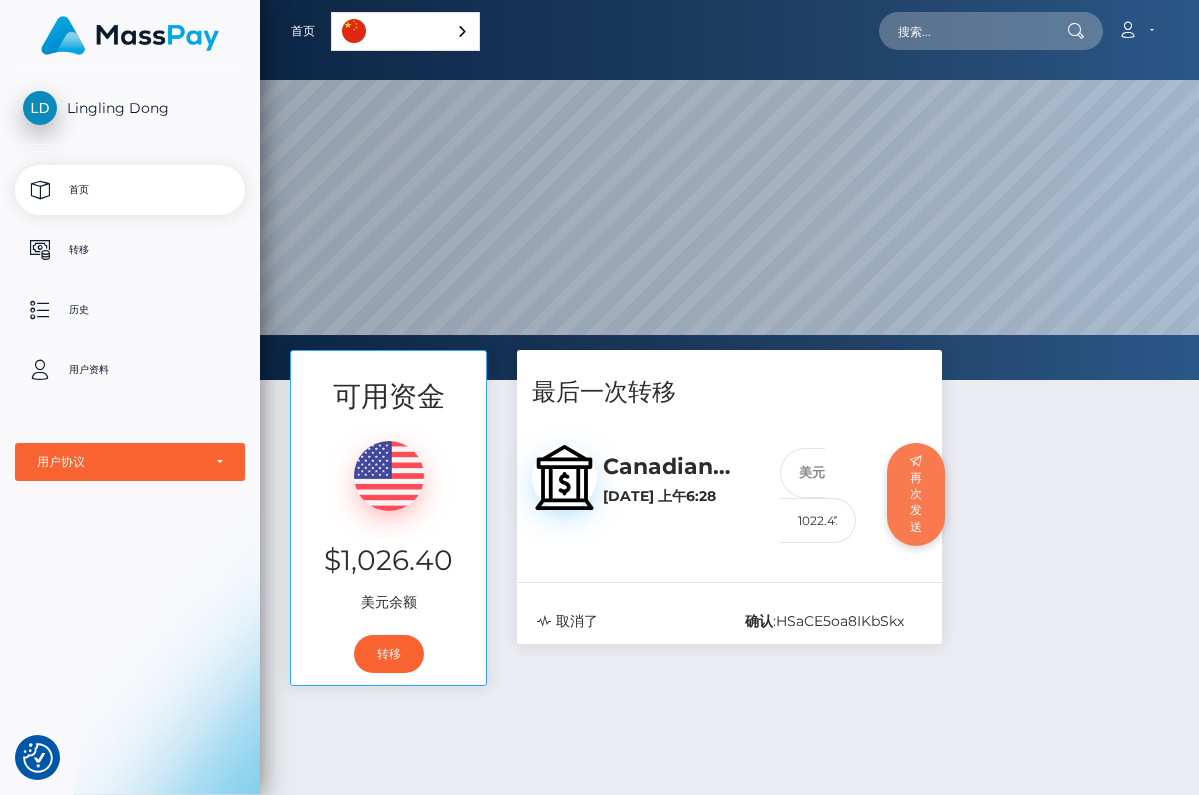 click on "再次发送" at bounding box center (916, 494) 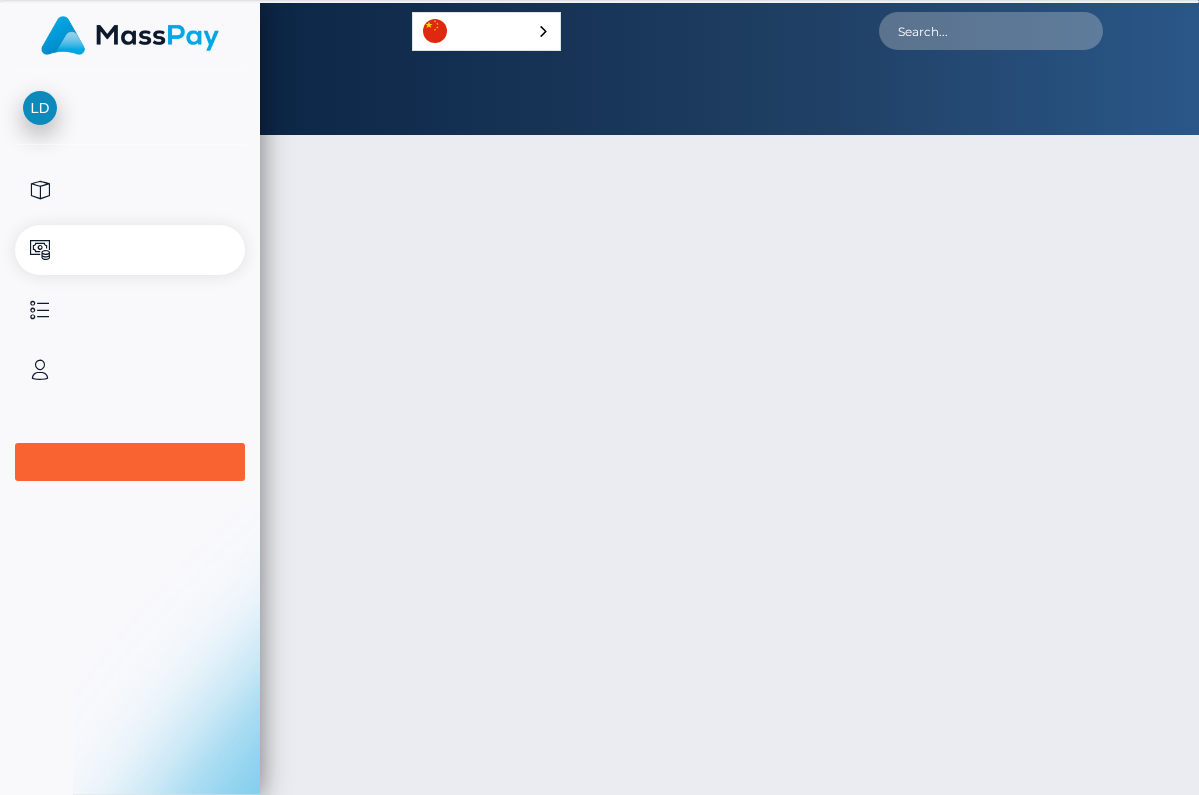 scroll, scrollTop: 0, scrollLeft: 0, axis: both 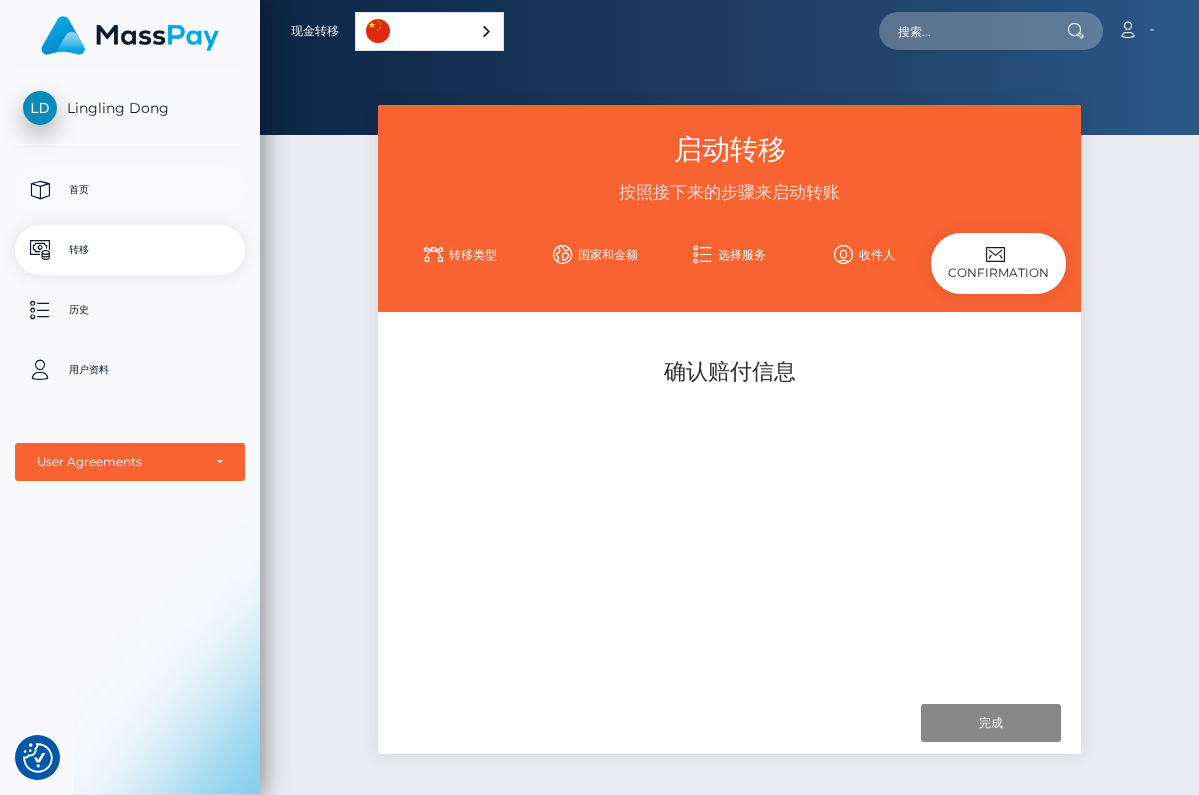 click on "首页" at bounding box center (130, 190) 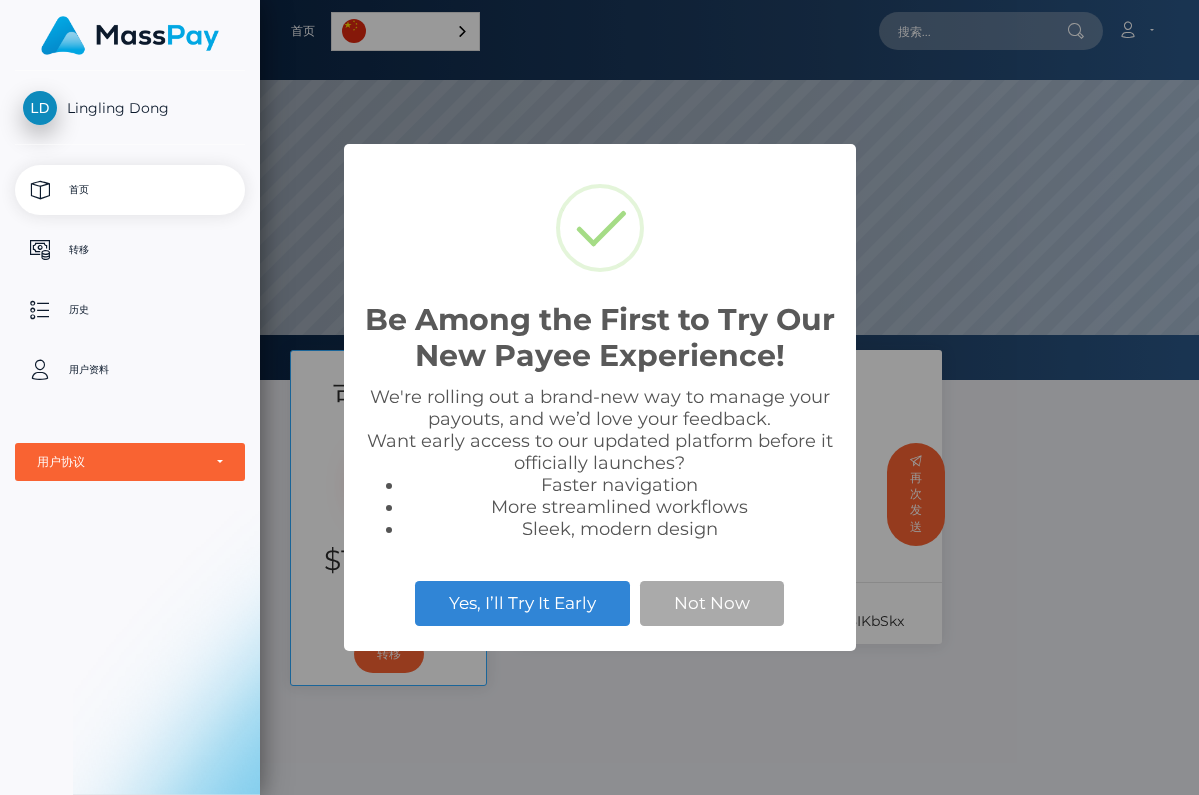 scroll, scrollTop: 0, scrollLeft: 0, axis: both 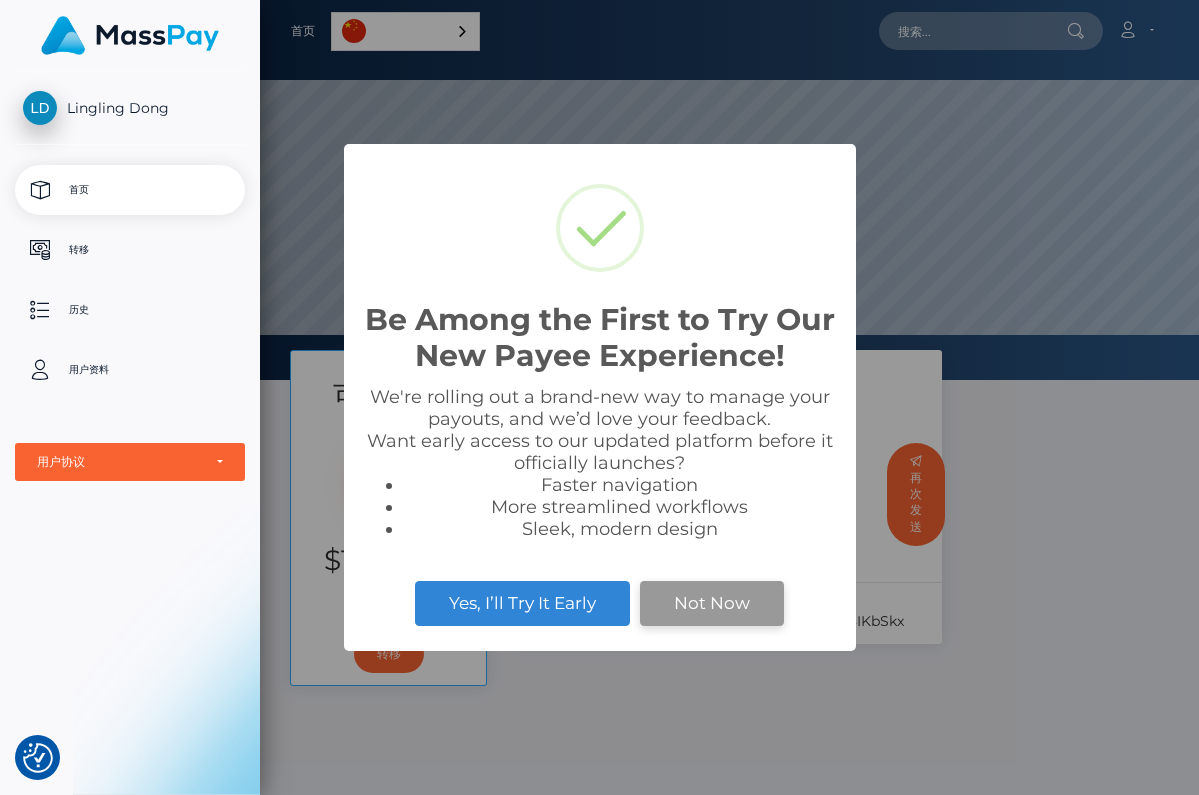 click on "Not Now" at bounding box center (712, 603) 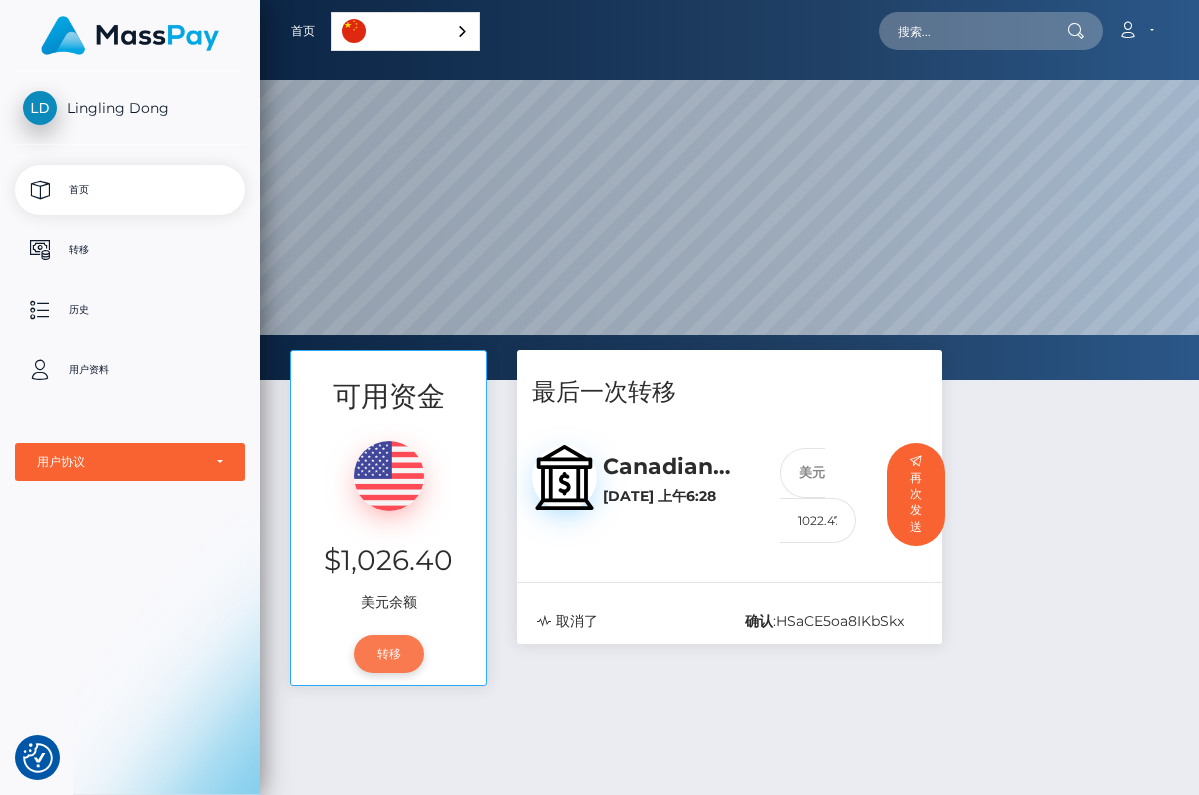 click on "转移" at bounding box center [389, 654] 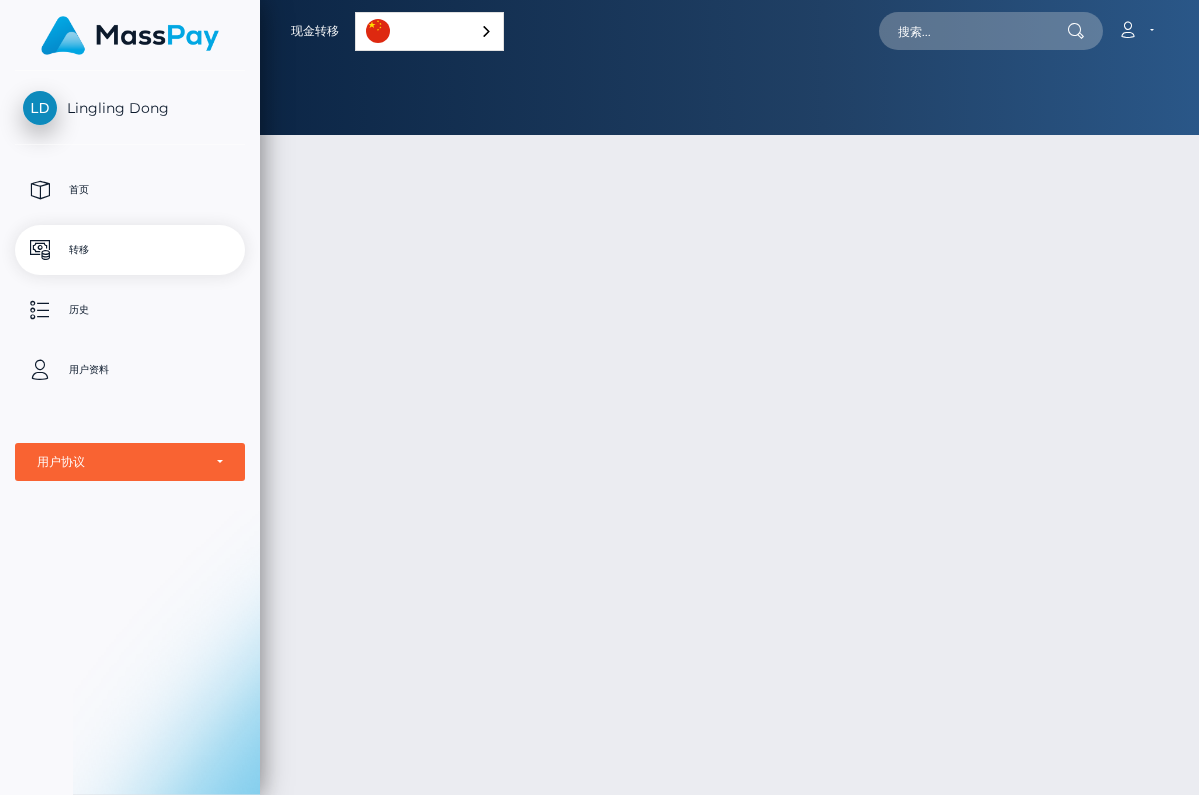 scroll, scrollTop: 0, scrollLeft: 0, axis: both 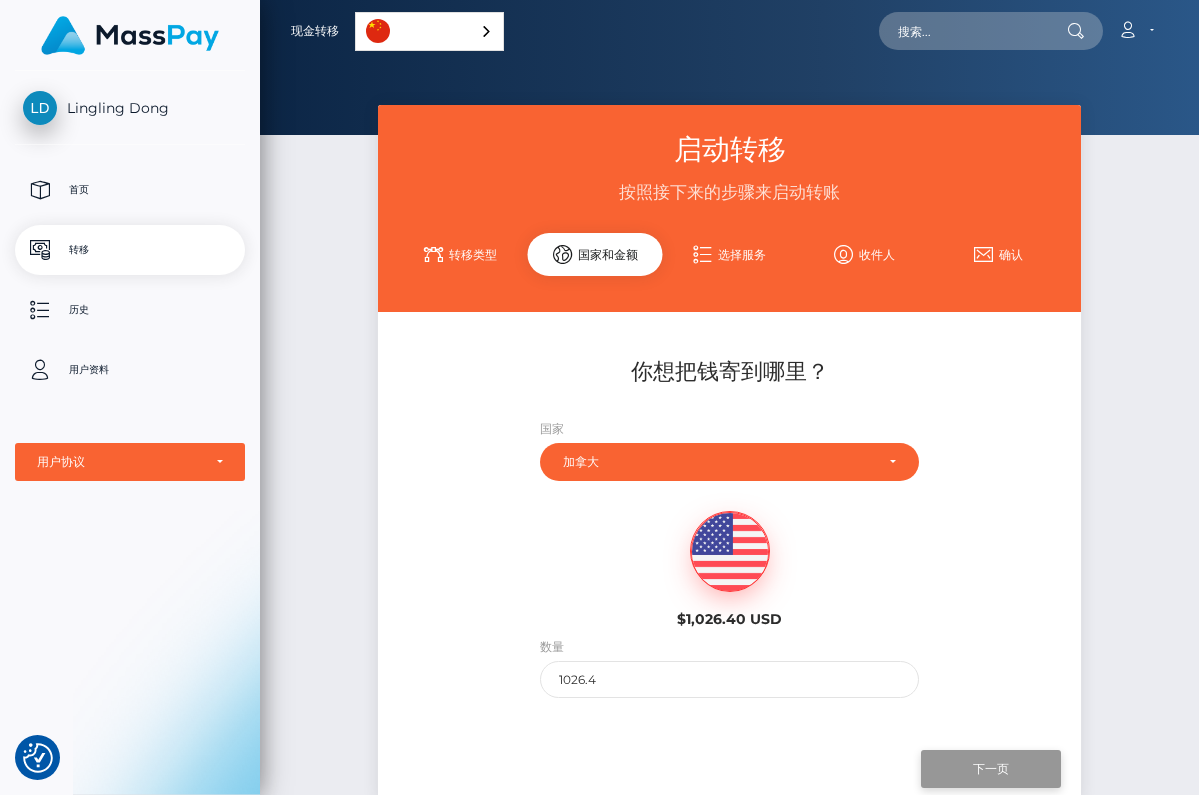 click on "下一页" at bounding box center [991, 769] 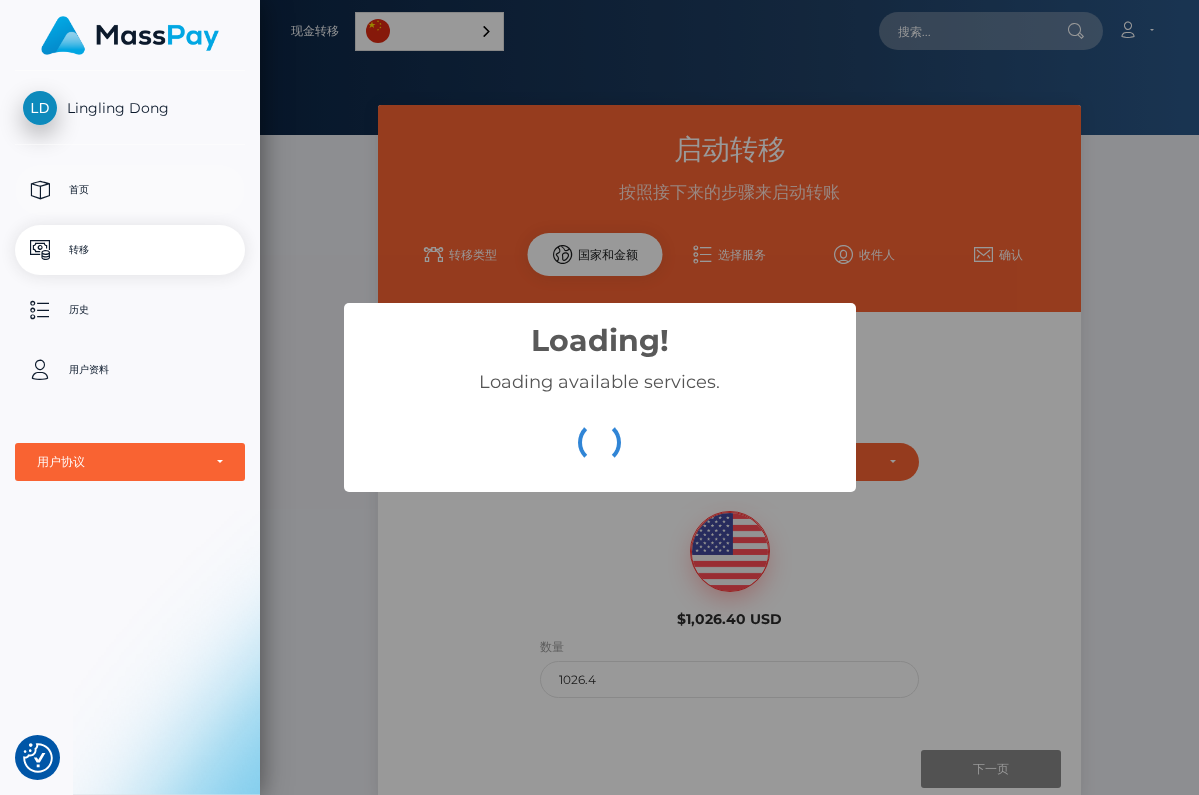 click on "首页" at bounding box center (130, 190) 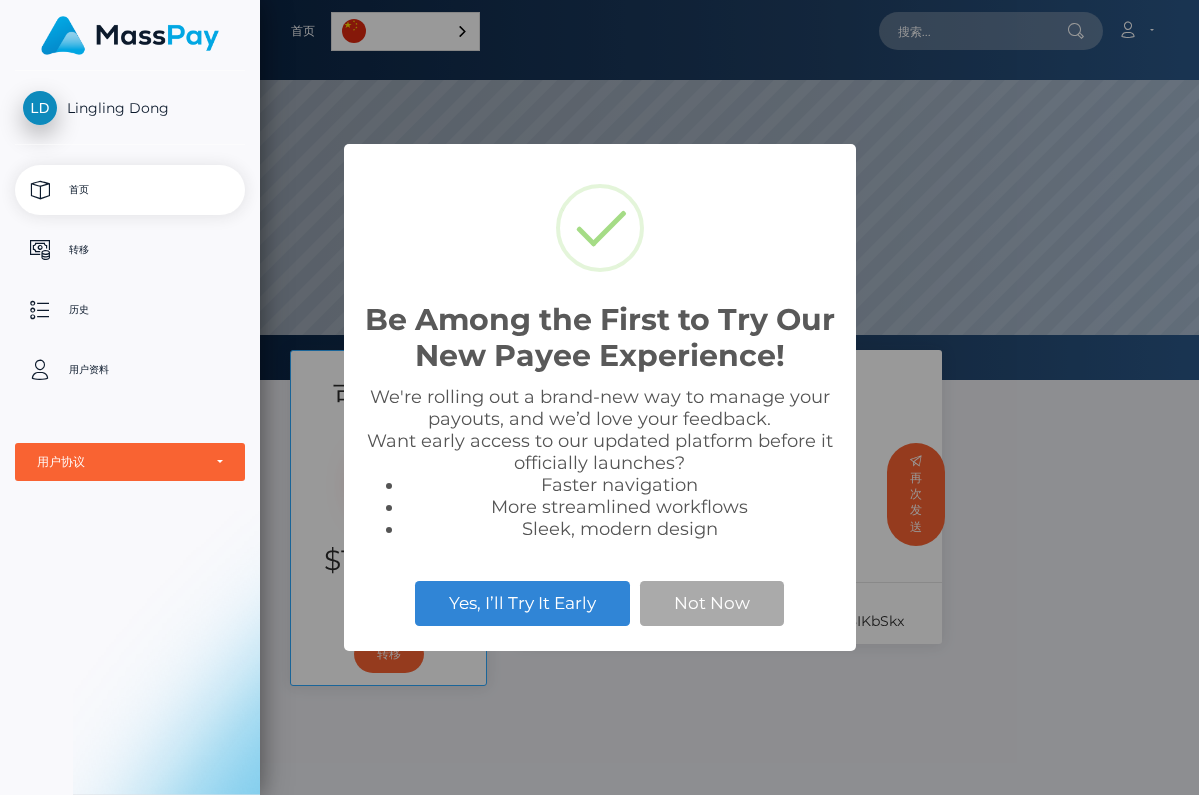 scroll, scrollTop: 0, scrollLeft: 0, axis: both 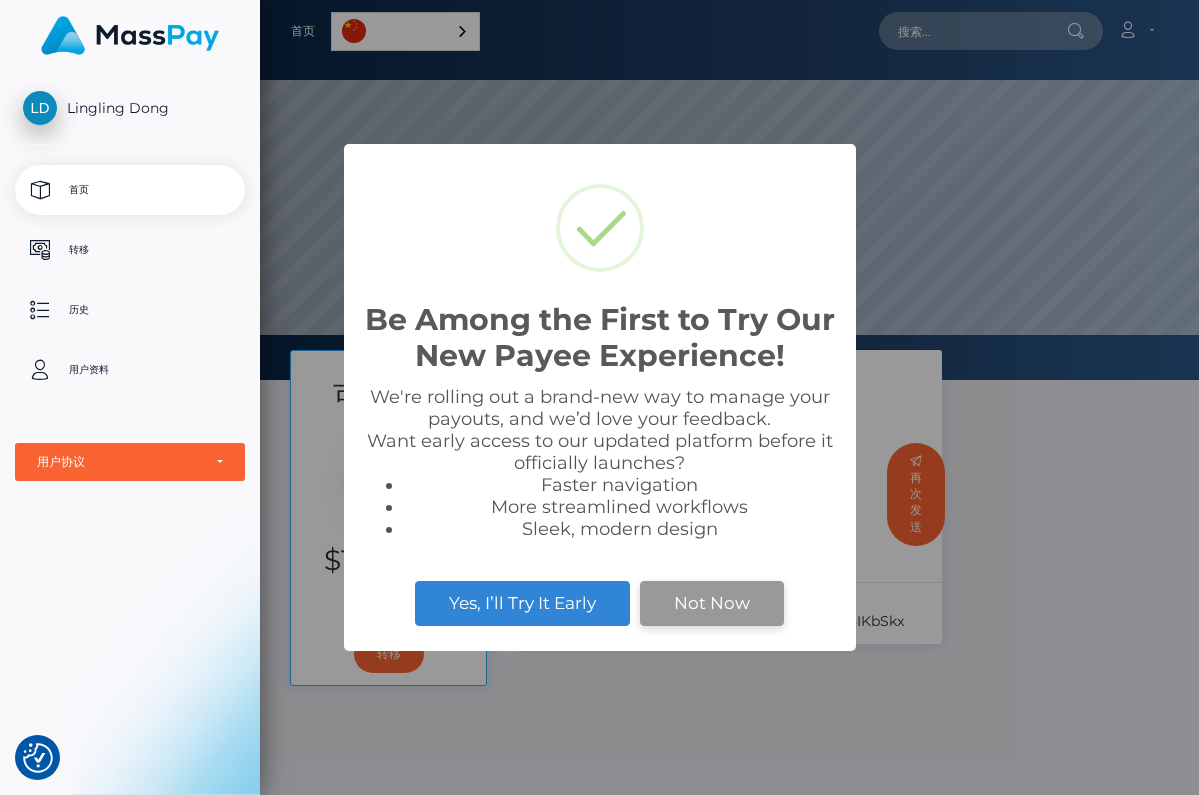 click on "Not Now" at bounding box center [712, 603] 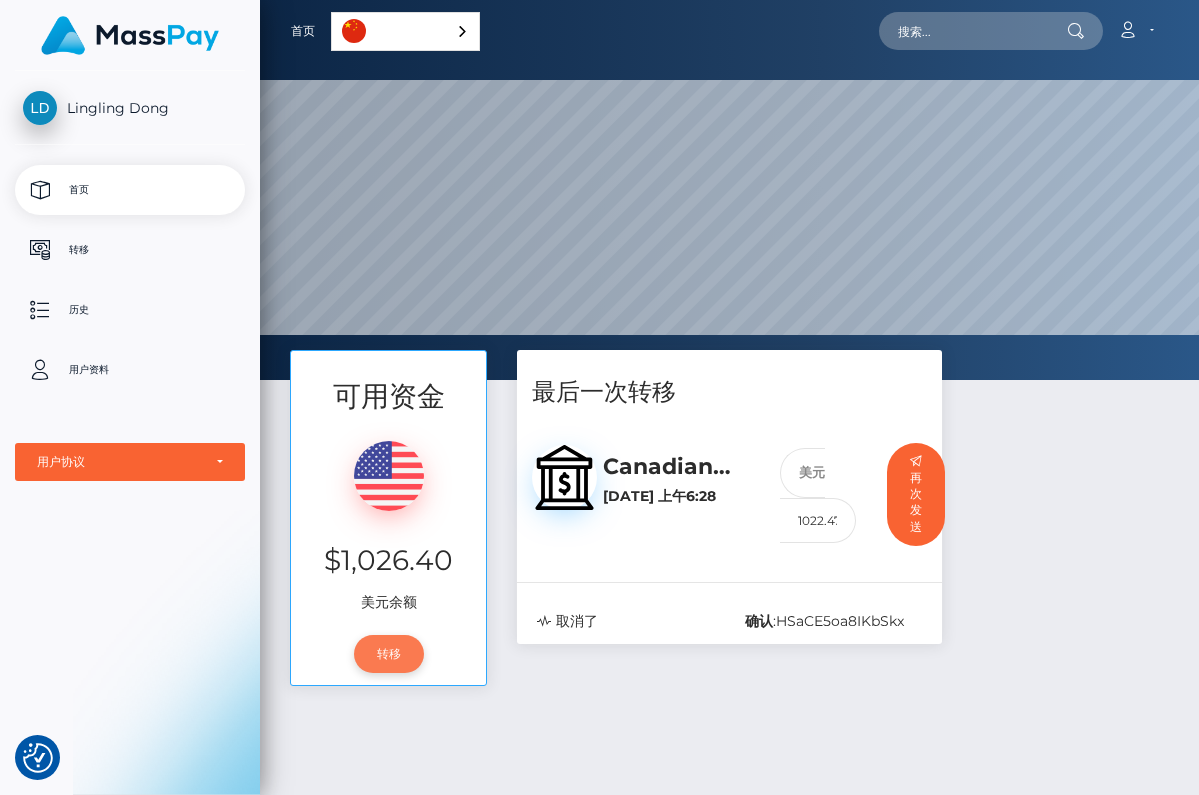 click on "转移" at bounding box center (389, 654) 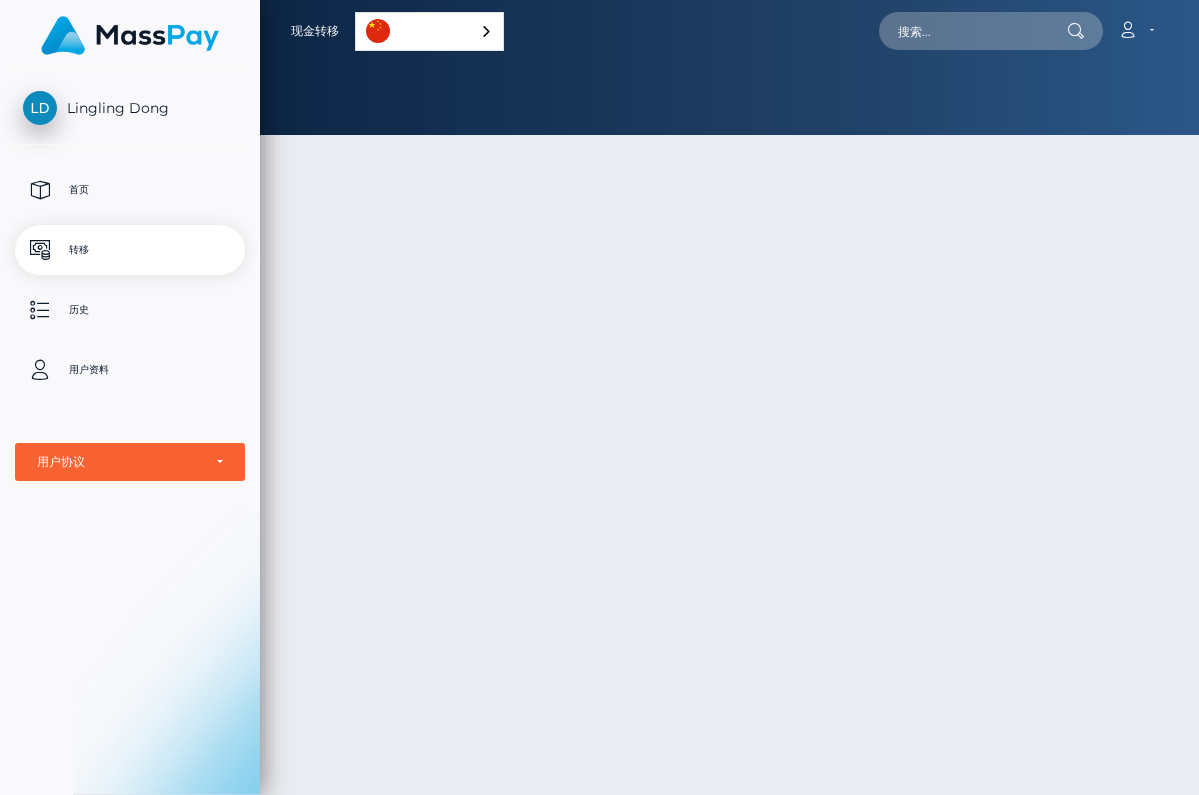 scroll, scrollTop: 0, scrollLeft: 0, axis: both 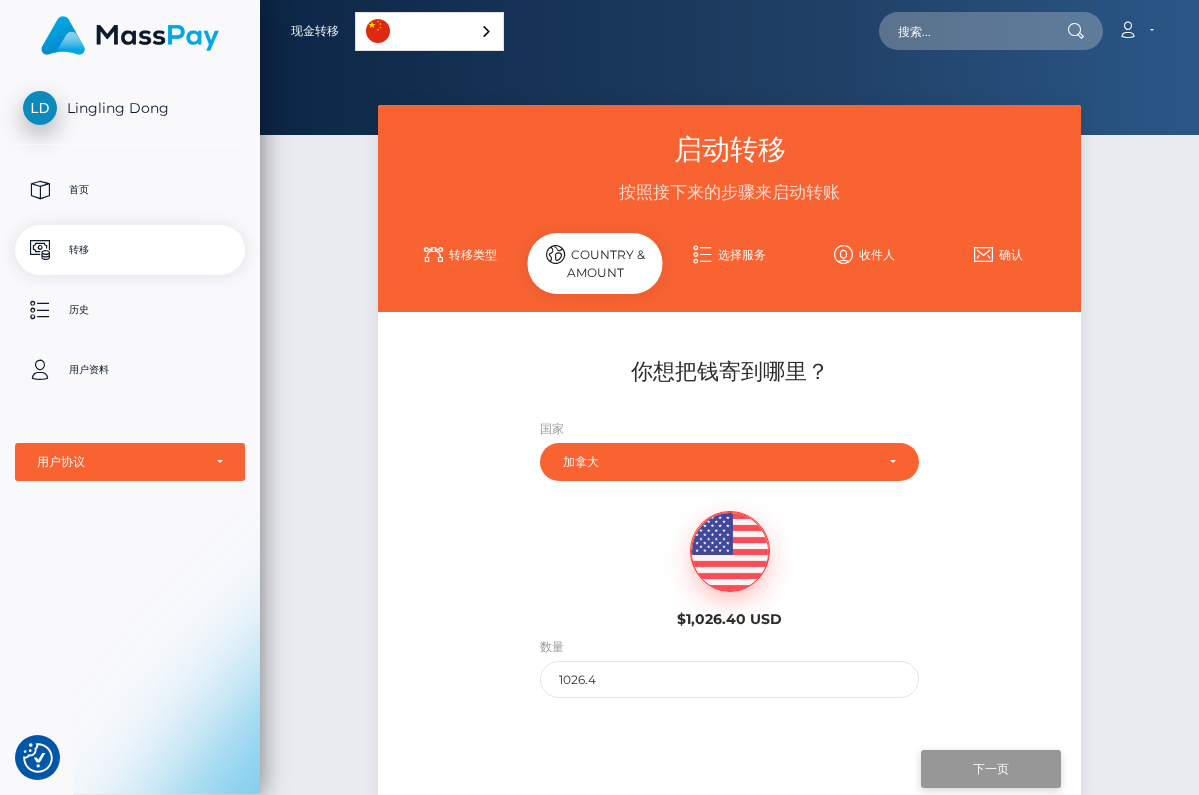 click on "下一页" at bounding box center (991, 769) 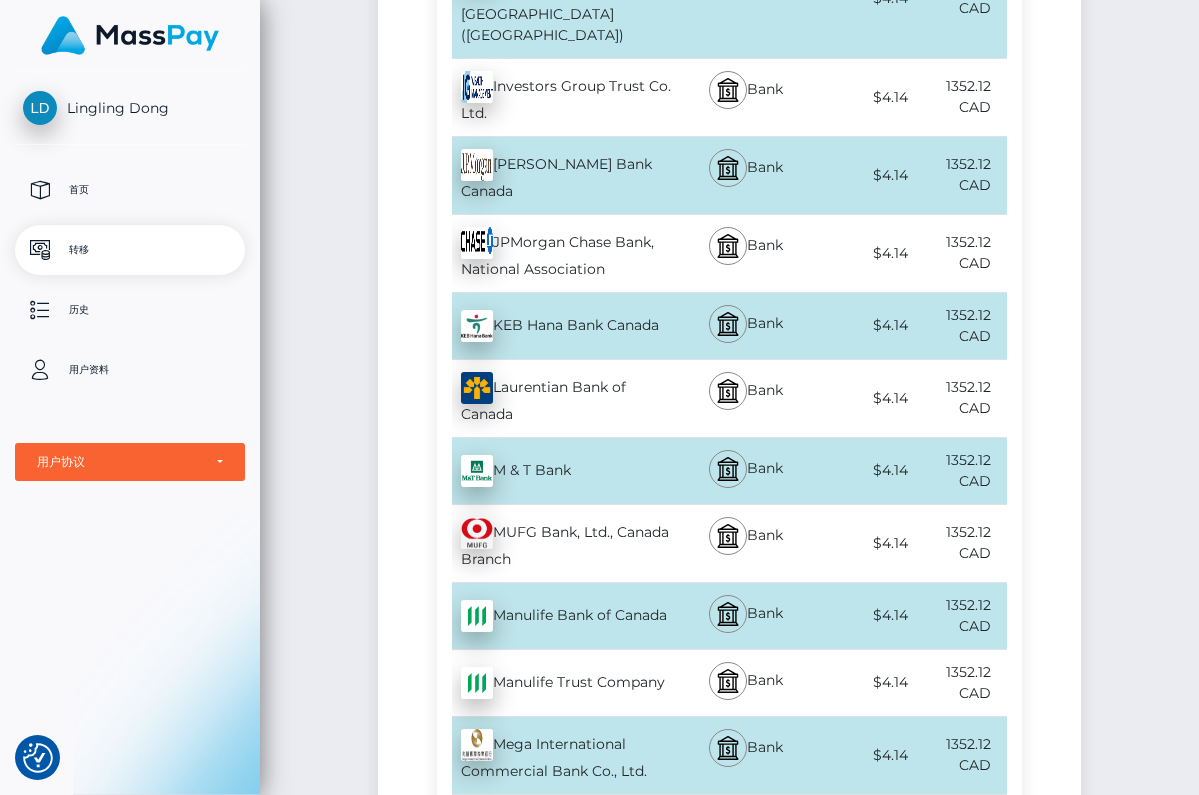 scroll, scrollTop: 5109, scrollLeft: 0, axis: vertical 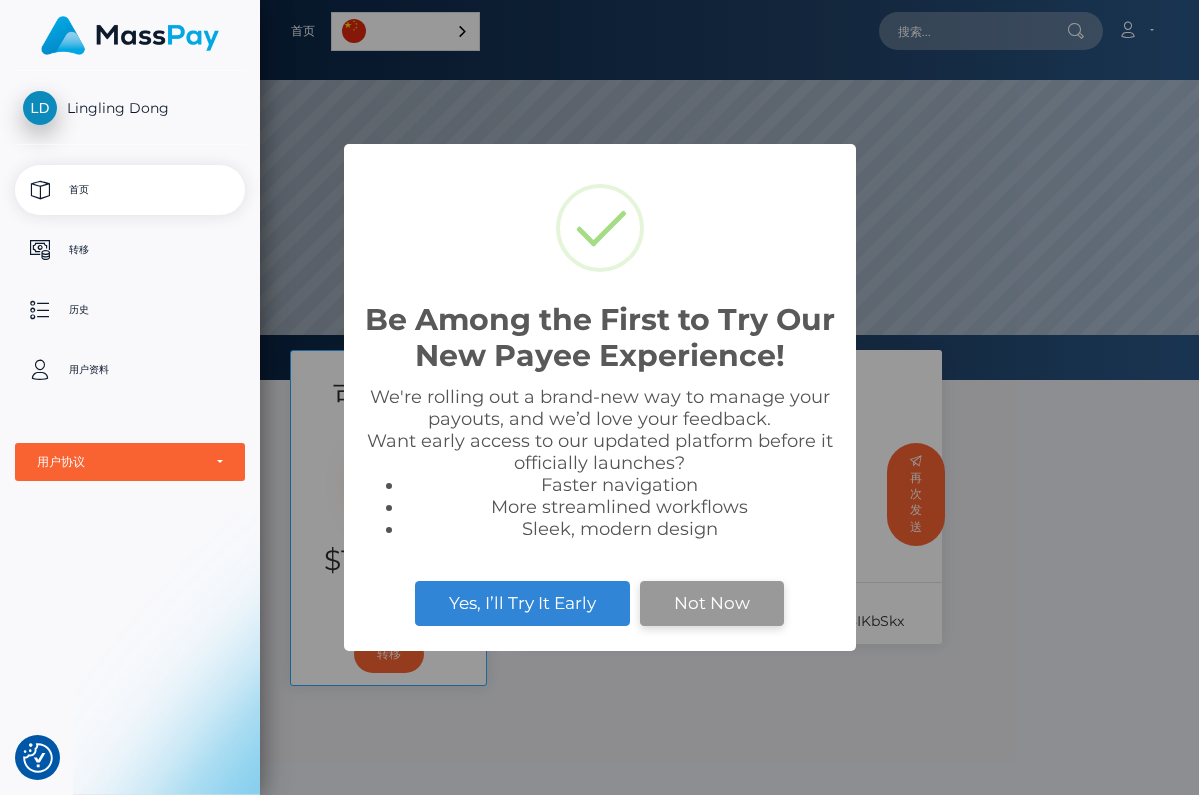 click on "Not Now" at bounding box center [712, 603] 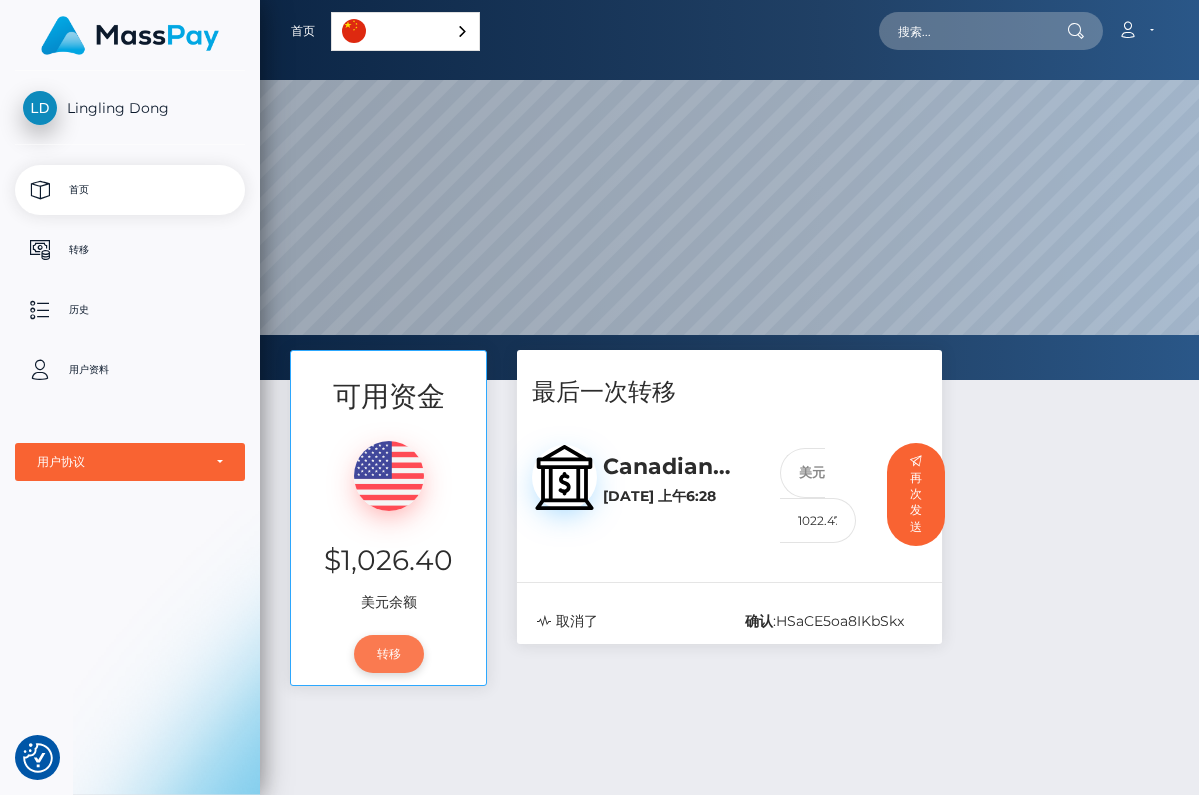 click on "转移" at bounding box center (389, 654) 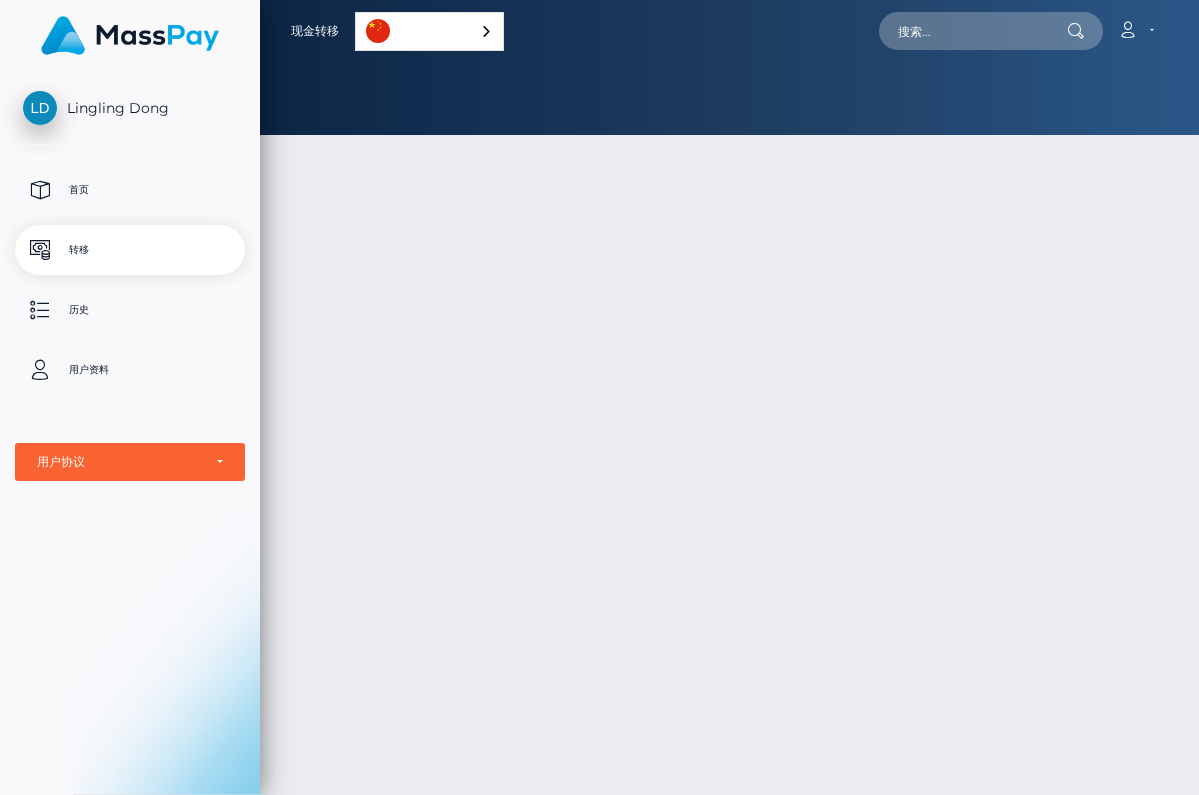 scroll, scrollTop: 0, scrollLeft: 0, axis: both 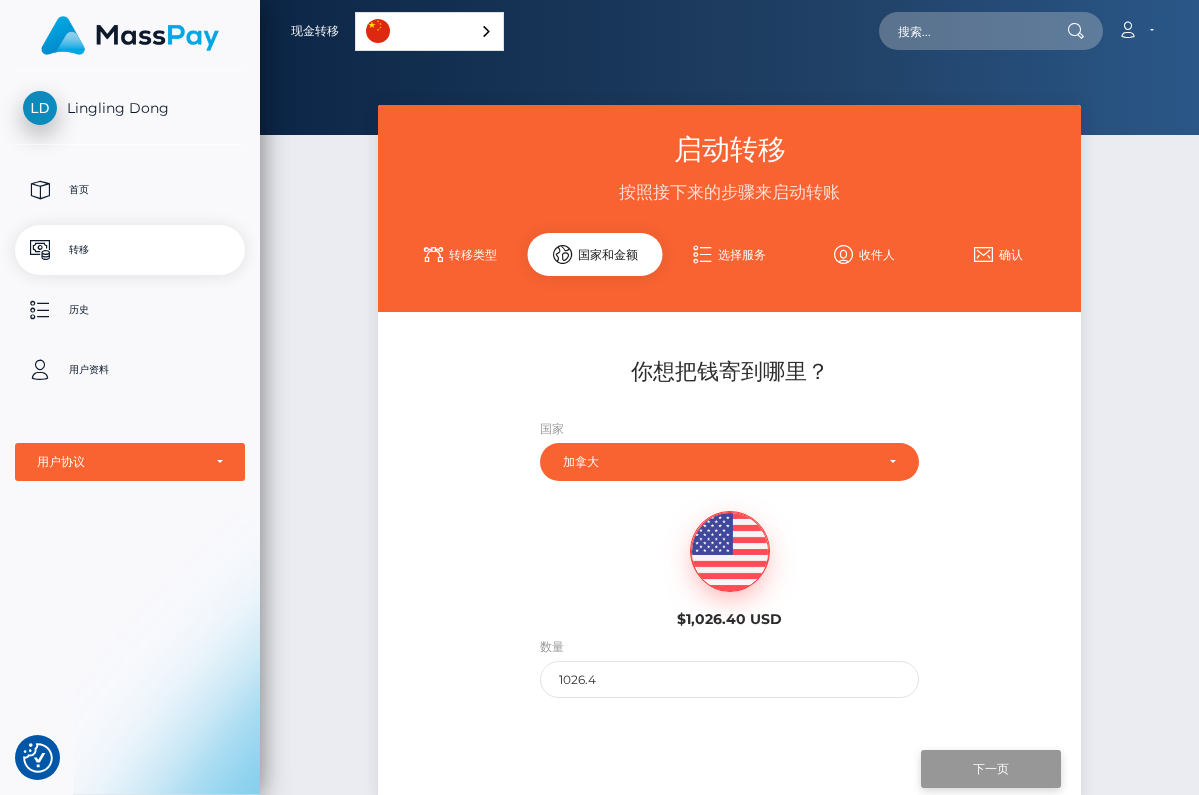 click on "下一页" at bounding box center (991, 769) 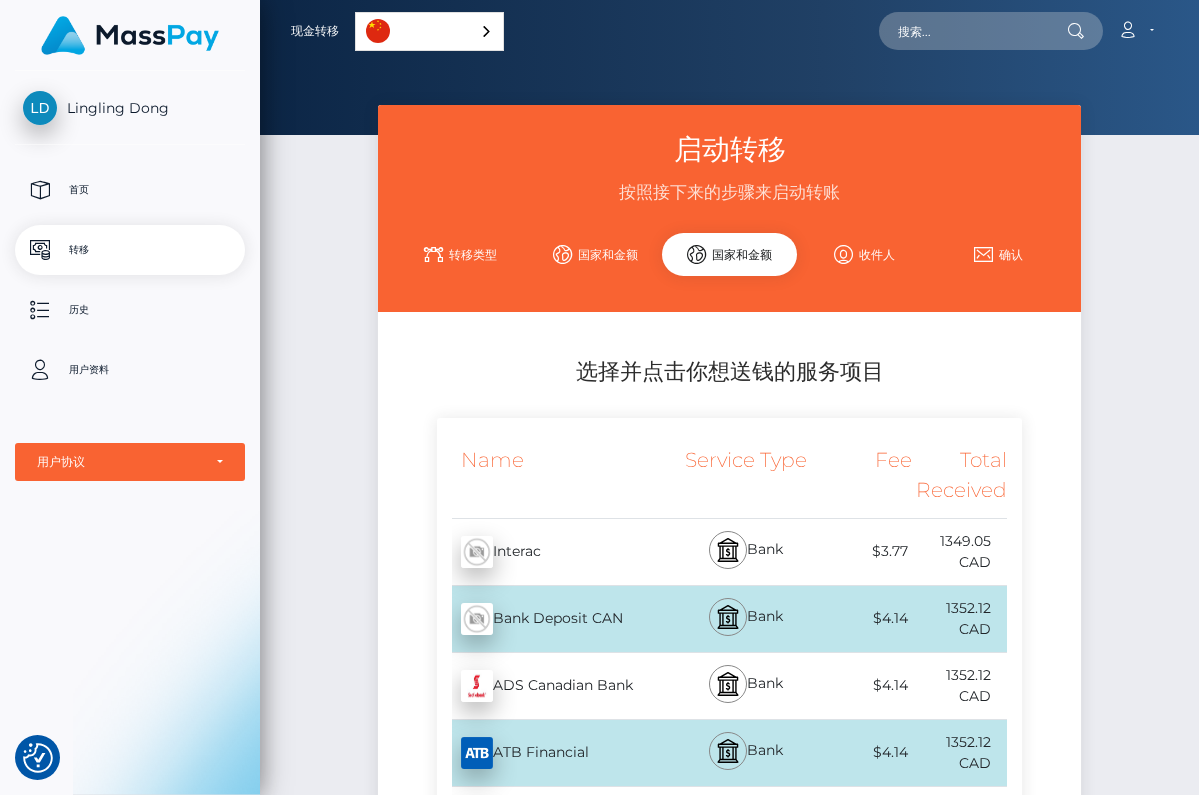 click on "Loading! × Loading available services. OK Cancel" at bounding box center (599, 397) 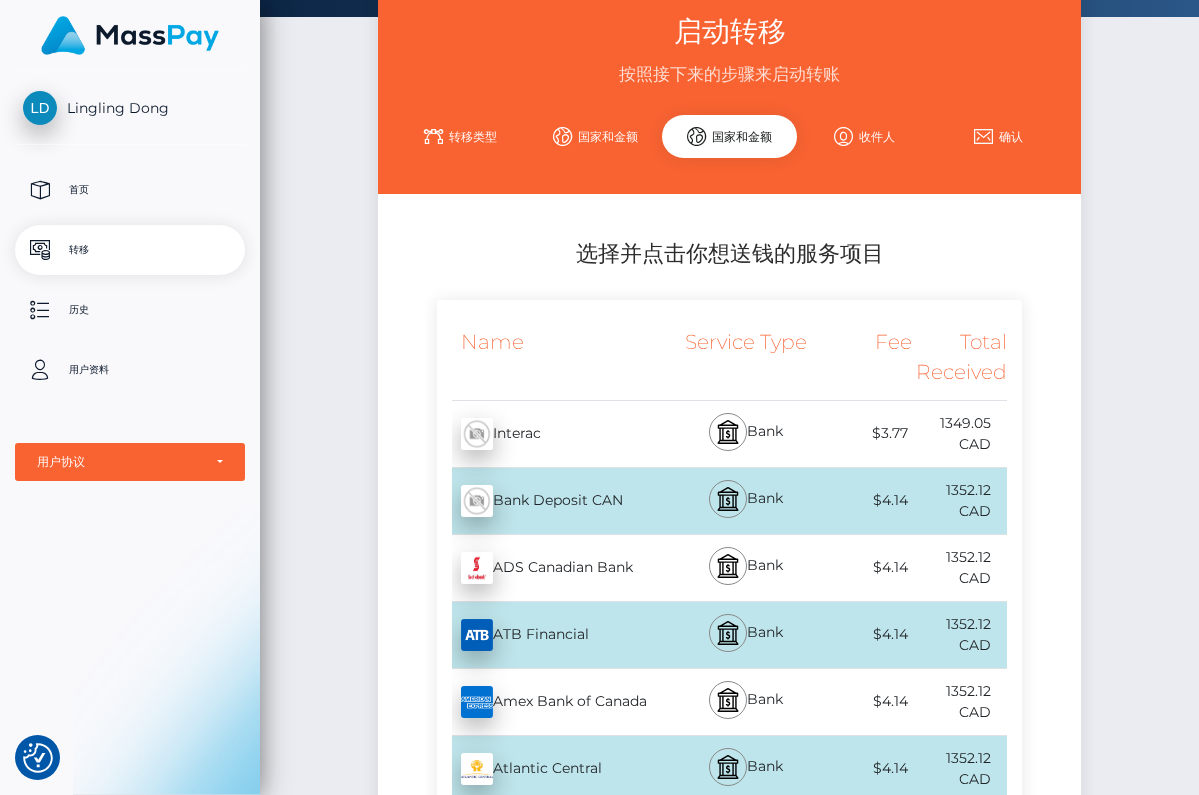 click on "Loading! × Loading available services. OK Cancel" at bounding box center (599, 397) 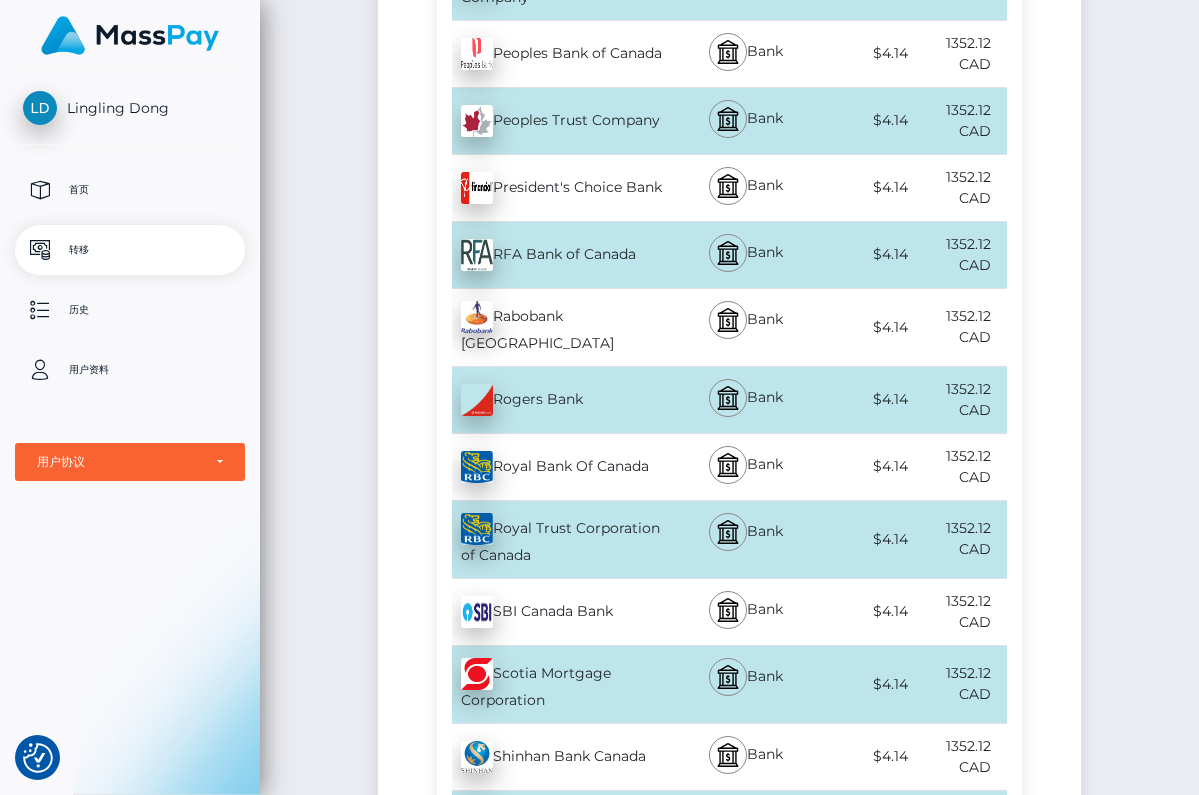 scroll, scrollTop: 6182, scrollLeft: 0, axis: vertical 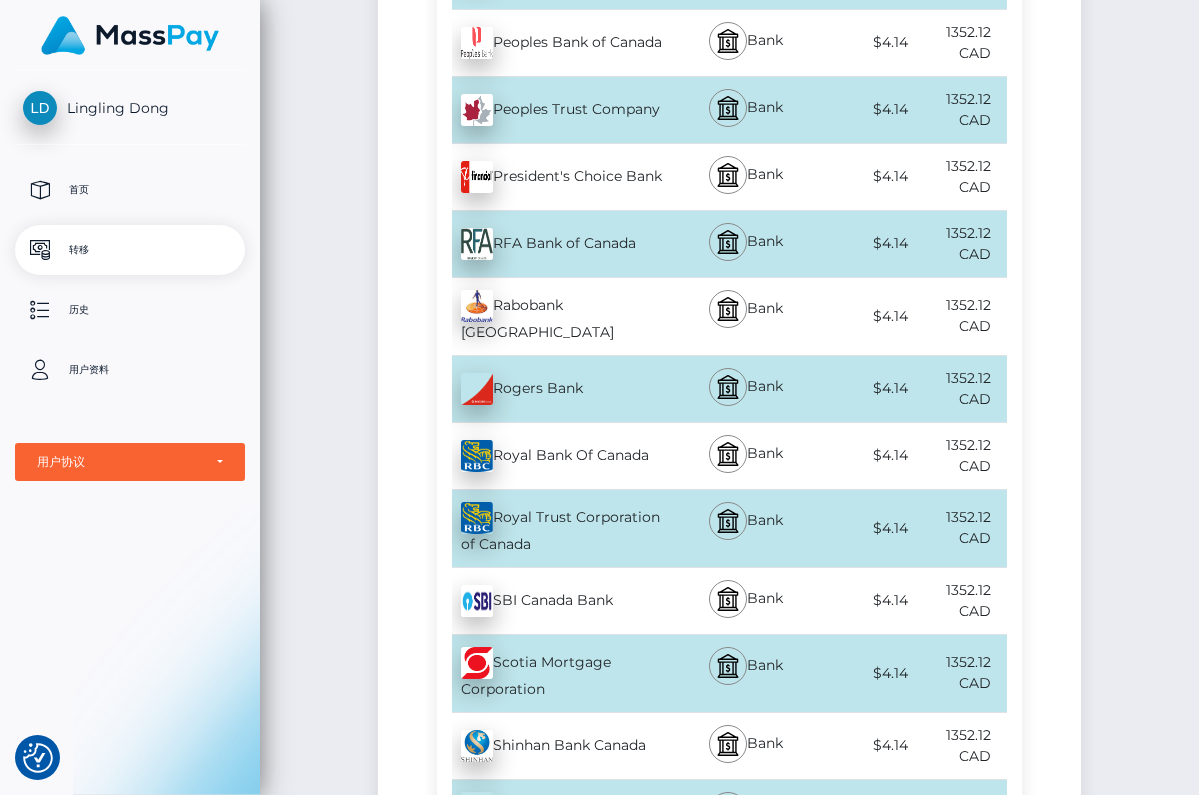 click on "Royal Bank Of Canada  - CAD" at bounding box center [556, 456] 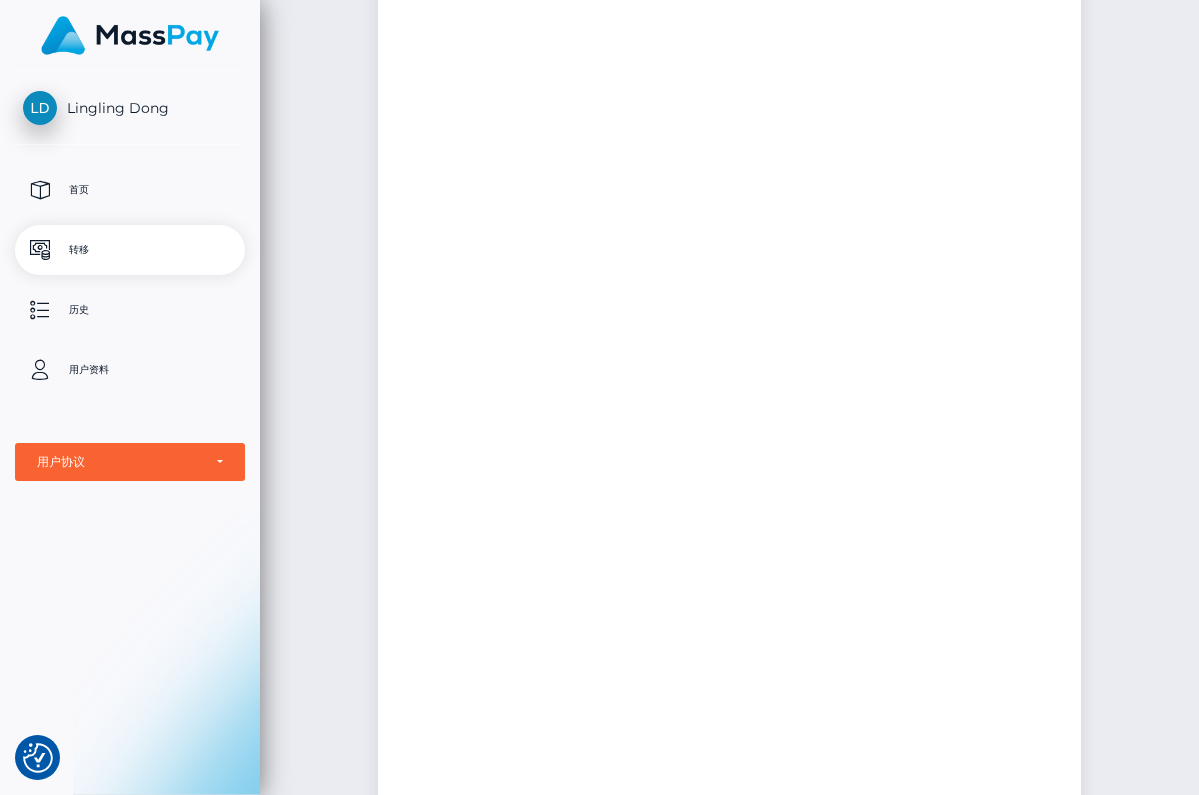scroll, scrollTop: 0, scrollLeft: 0, axis: both 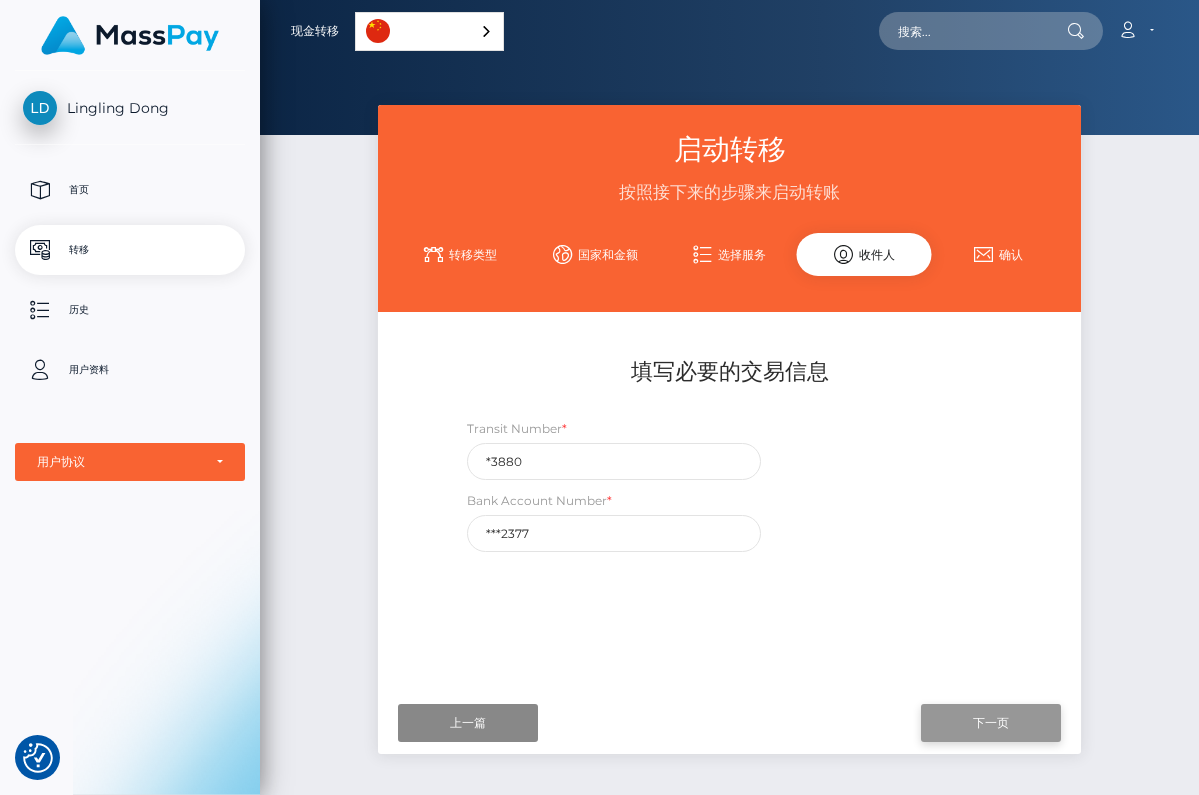 click on "下一页" at bounding box center (991, 723) 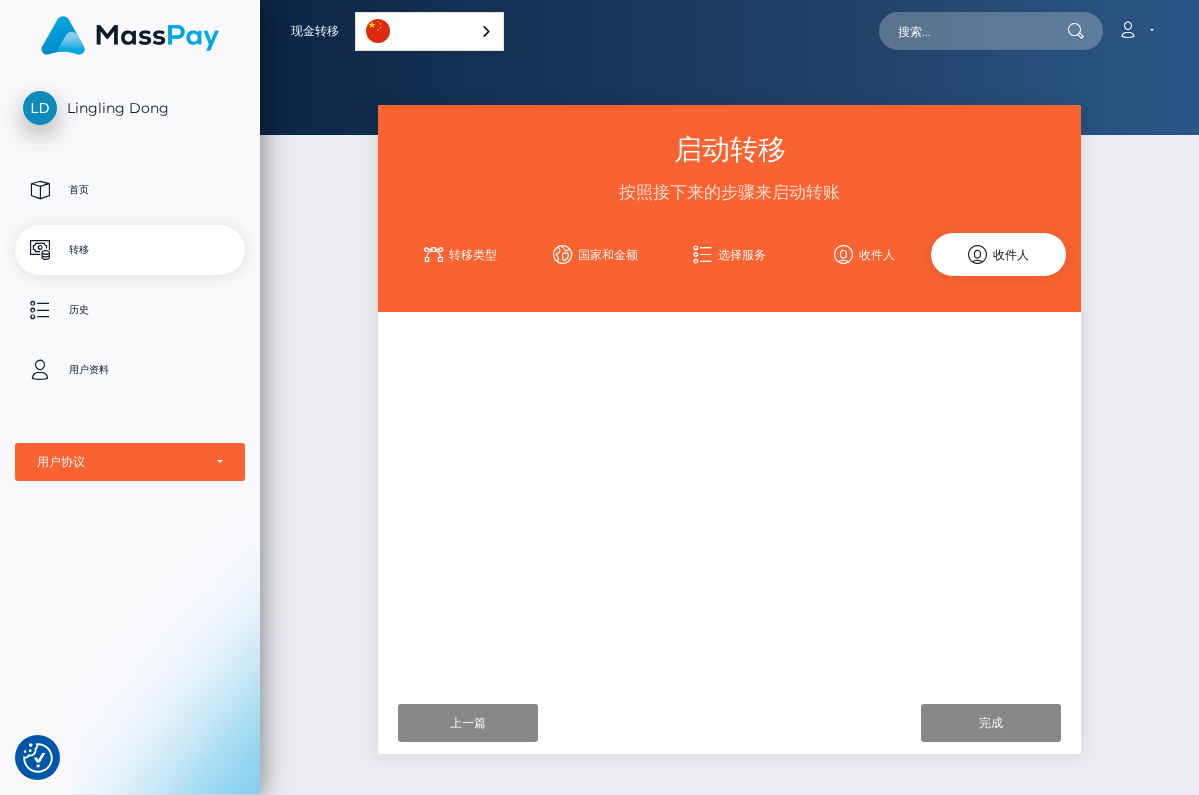 click on "Loading! × Getting a final quote. OK Cancel" at bounding box center (599, 397) 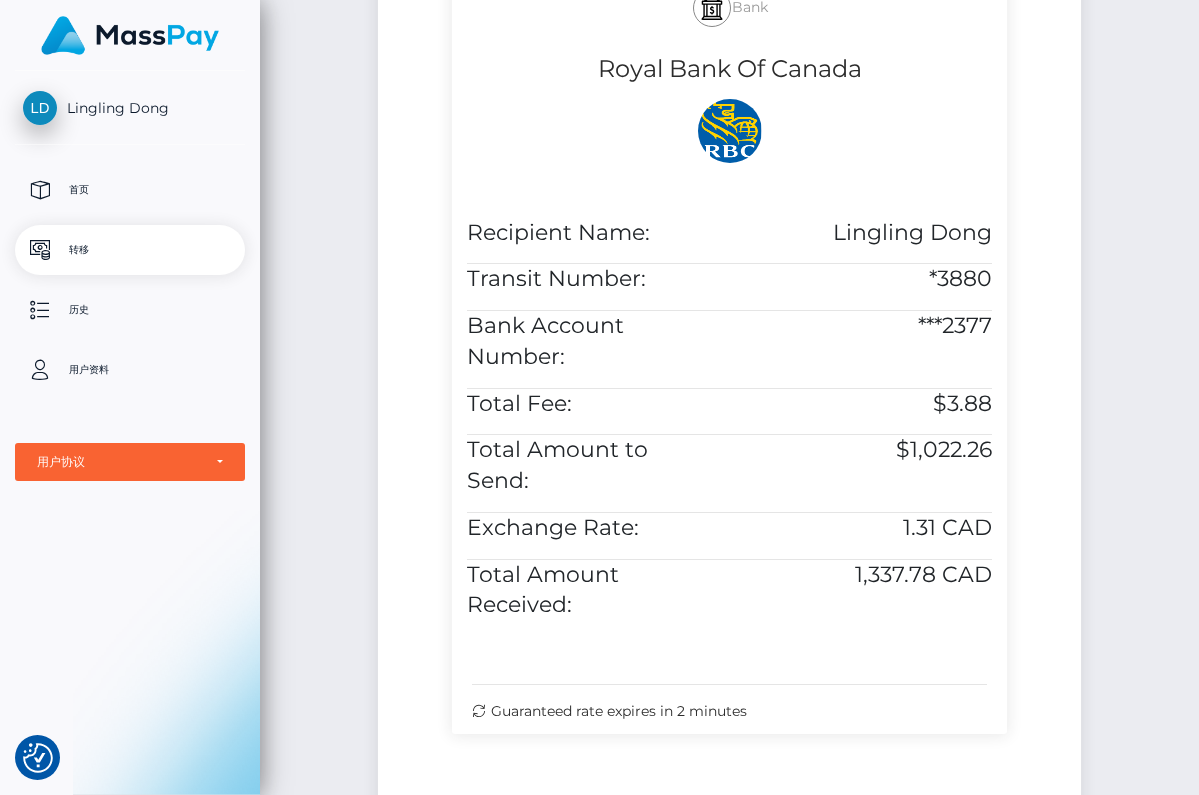 scroll, scrollTop: 506, scrollLeft: 0, axis: vertical 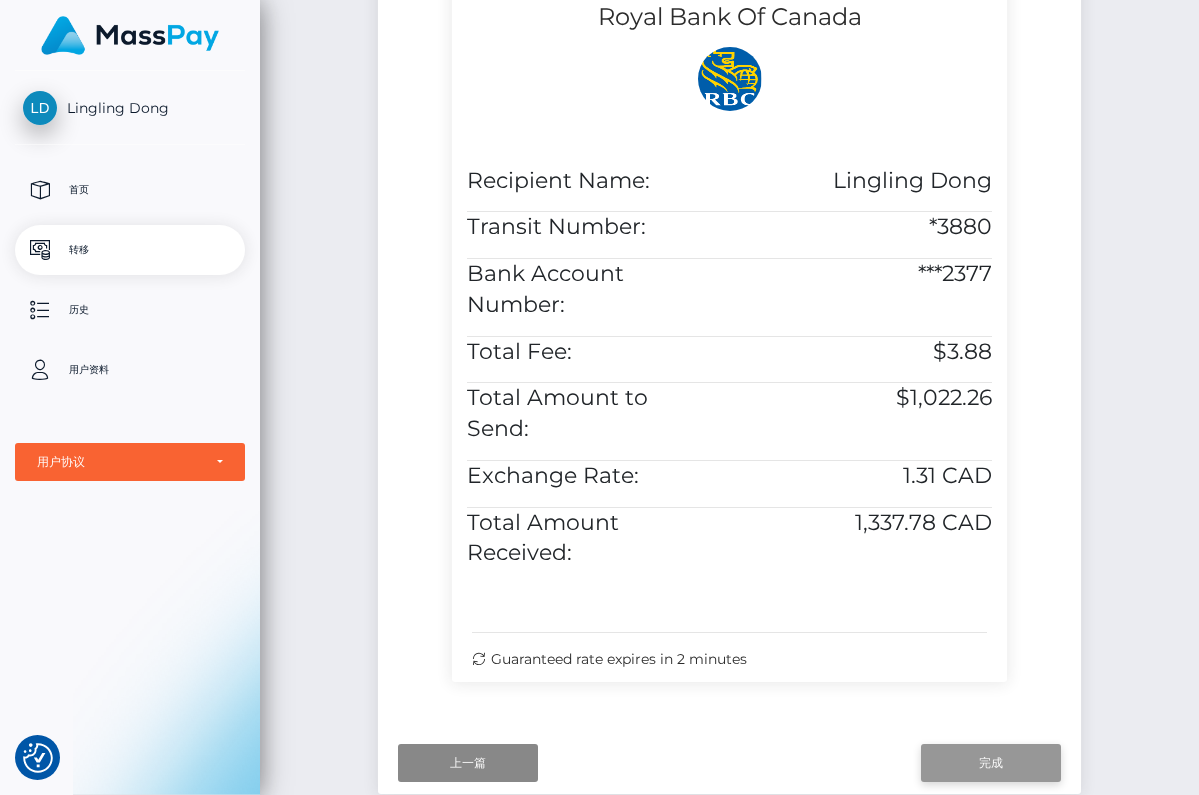 click on "完成" at bounding box center (991, 763) 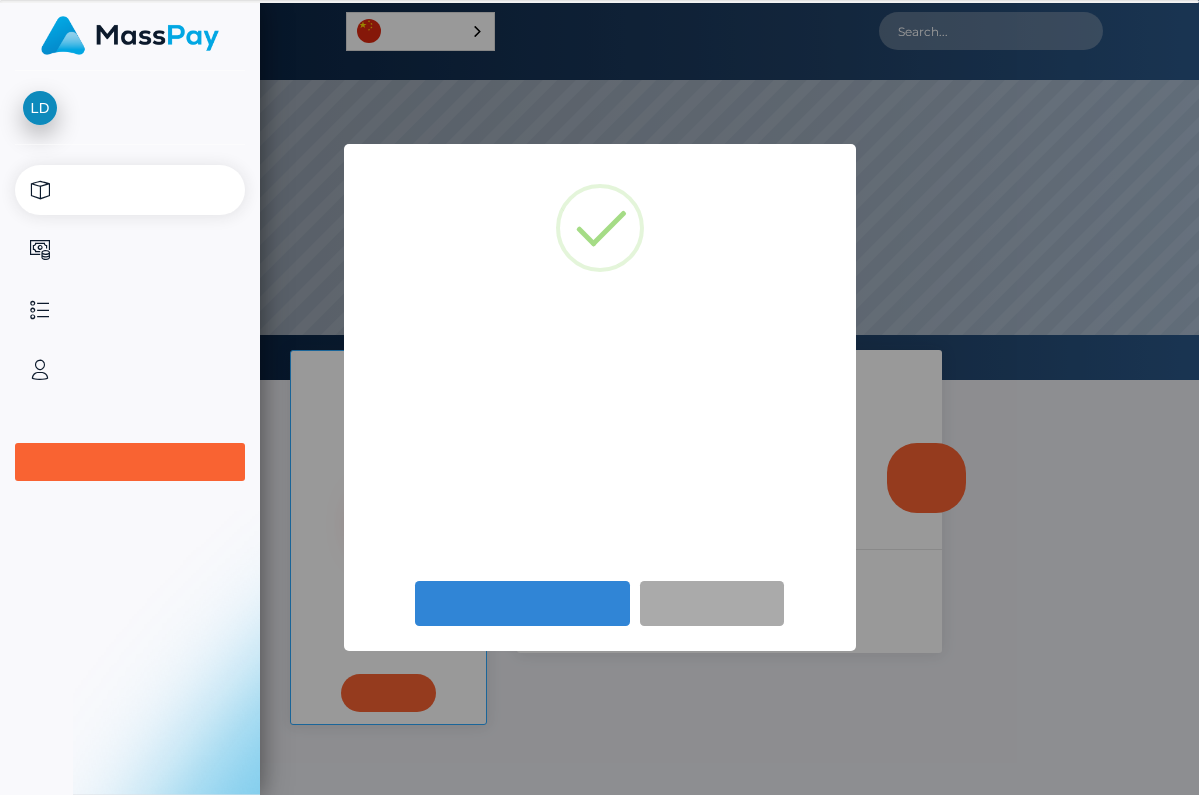 scroll, scrollTop: 0, scrollLeft: 0, axis: both 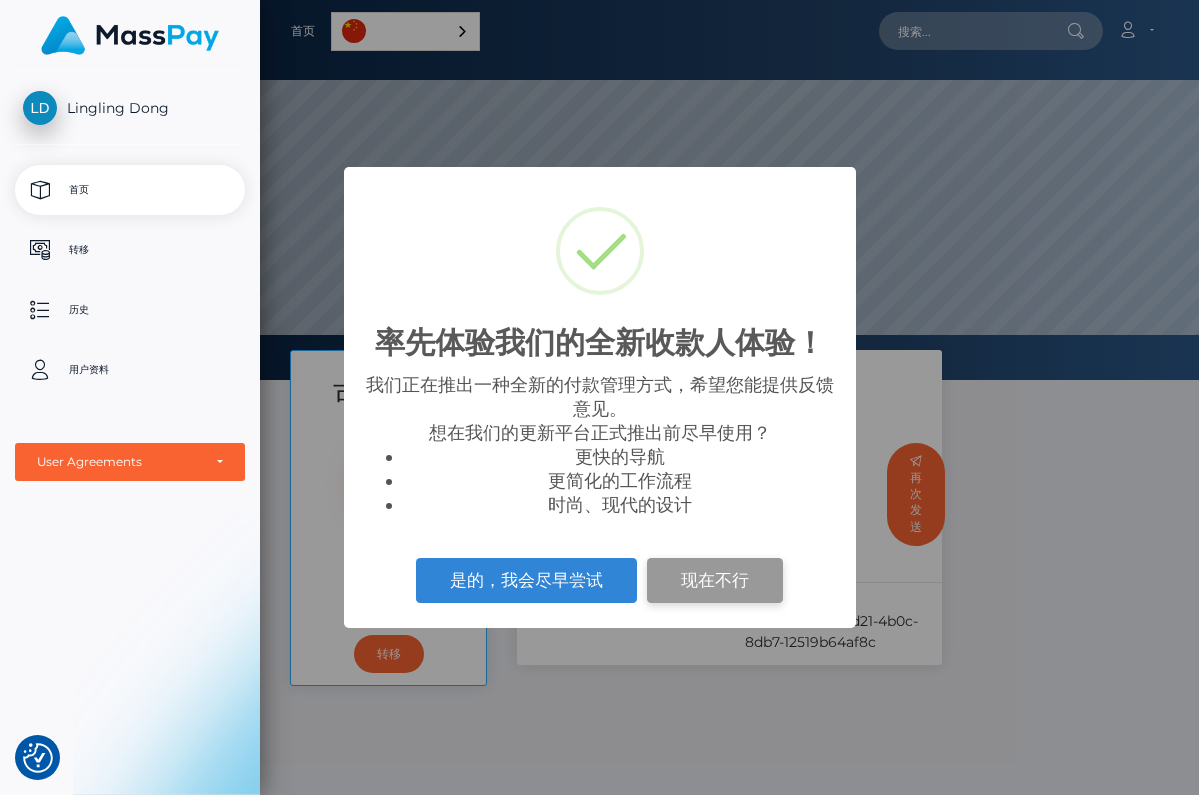 click on "现在不行" at bounding box center [715, 580] 